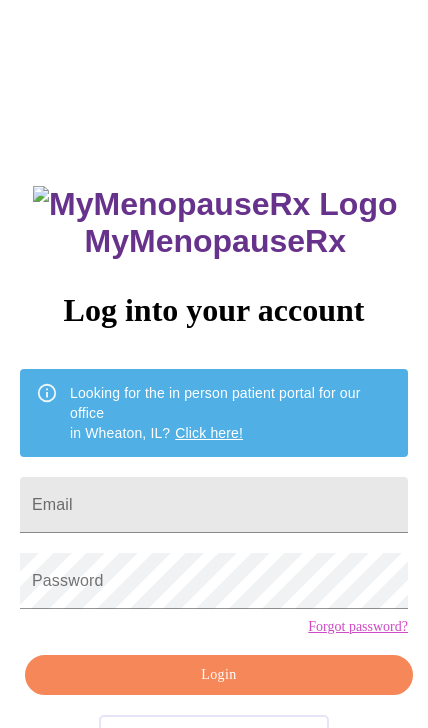 scroll, scrollTop: 0, scrollLeft: 0, axis: both 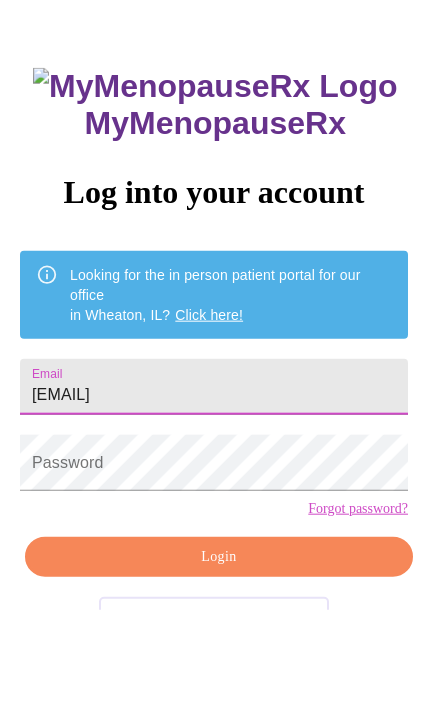 type on "michelleimle@yahoo.com" 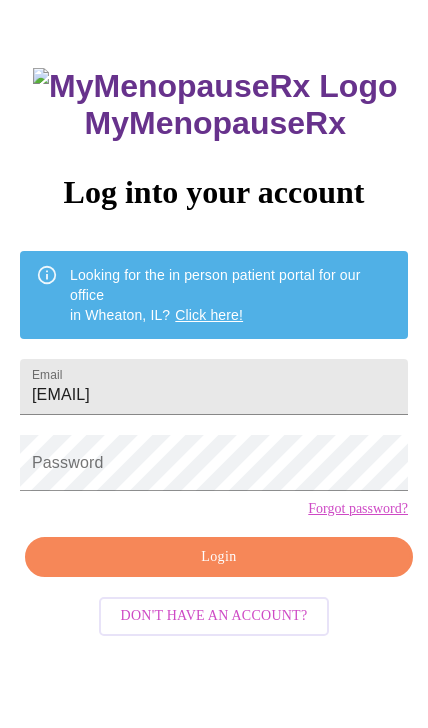 scroll, scrollTop: 118, scrollLeft: 0, axis: vertical 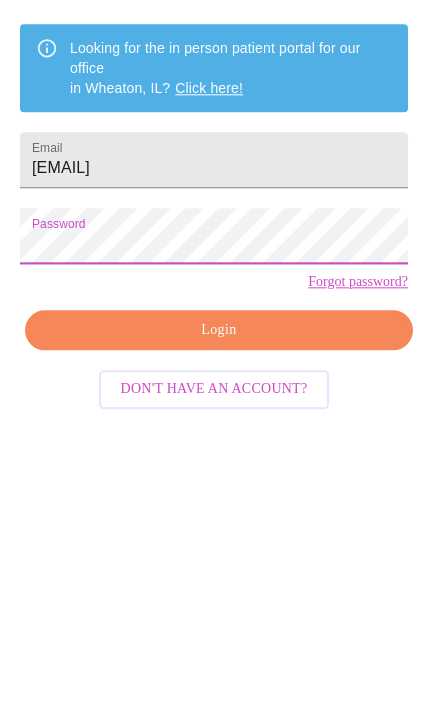 click on "Login" at bounding box center [219, 557] 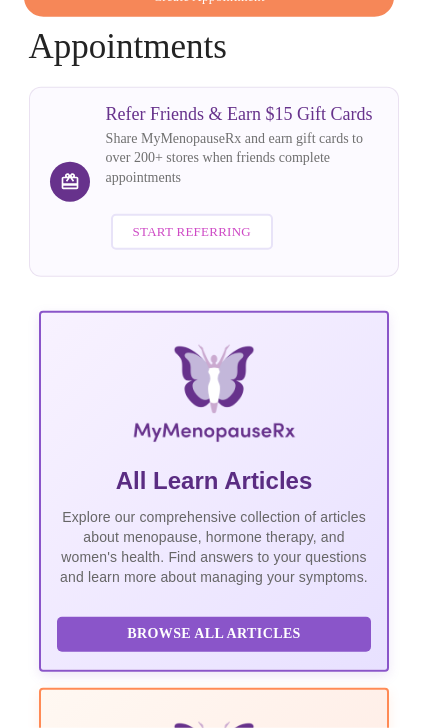 scroll, scrollTop: 0, scrollLeft: 0, axis: both 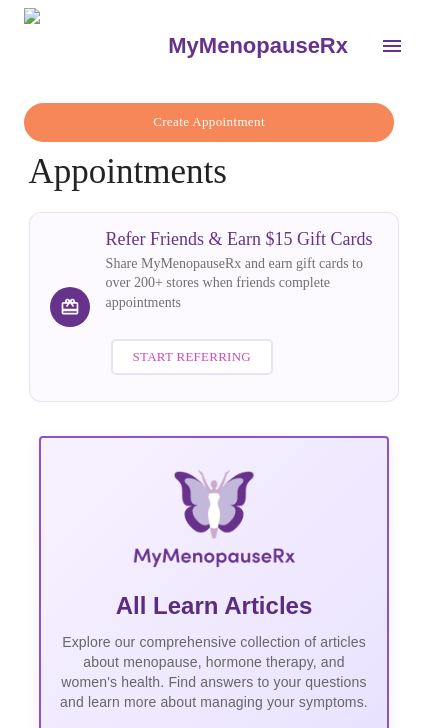 click 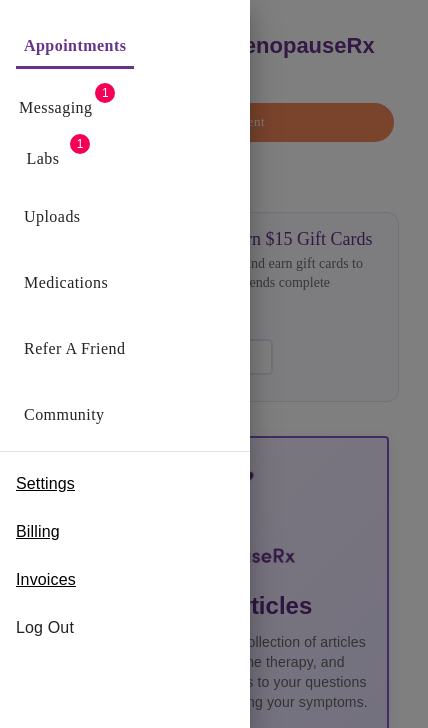 click on "Messaging" at bounding box center (55, 108) 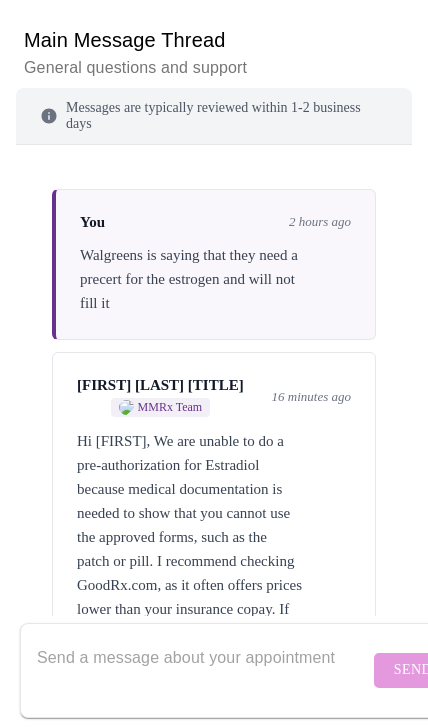 scroll, scrollTop: 279, scrollLeft: 0, axis: vertical 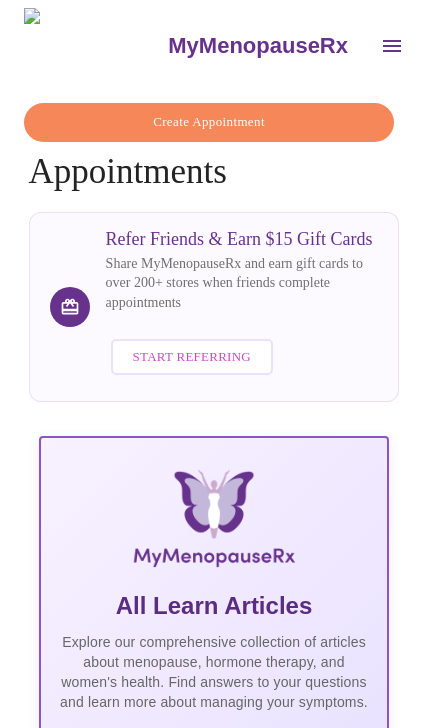 click at bounding box center (392, 46) 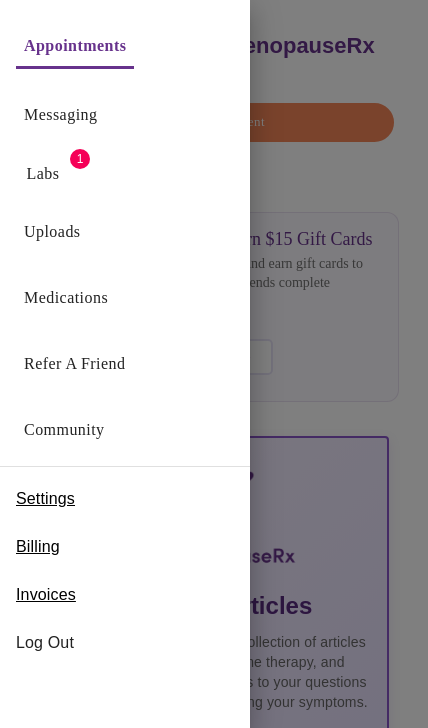 click on "Messaging" at bounding box center (60, 115) 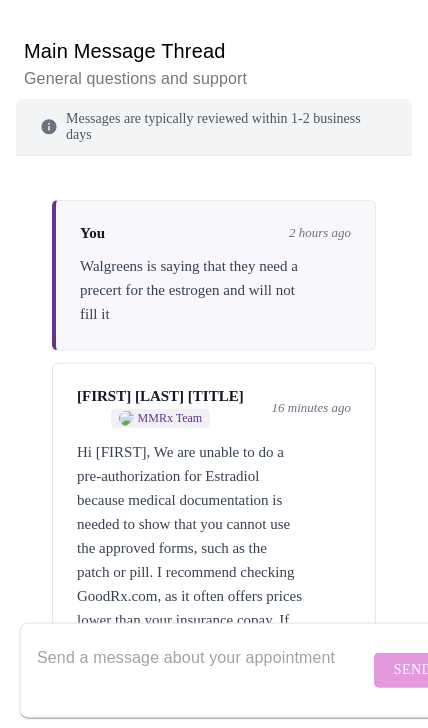 scroll, scrollTop: 275, scrollLeft: 0, axis: vertical 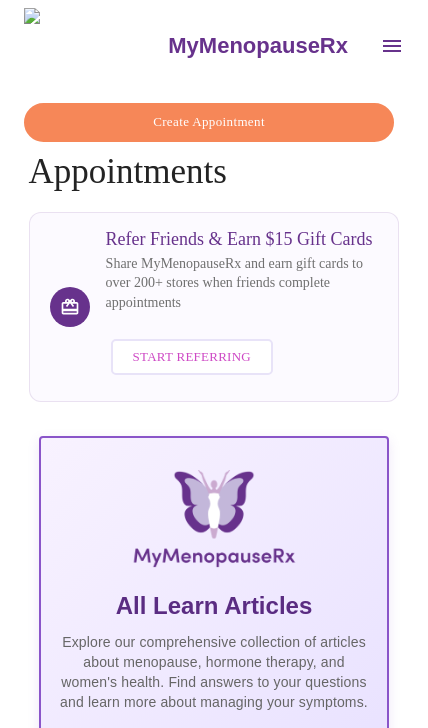 click 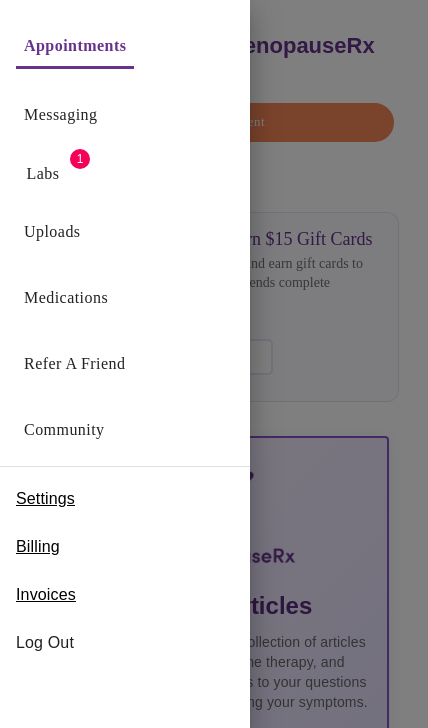 click on "Messaging" at bounding box center (60, 115) 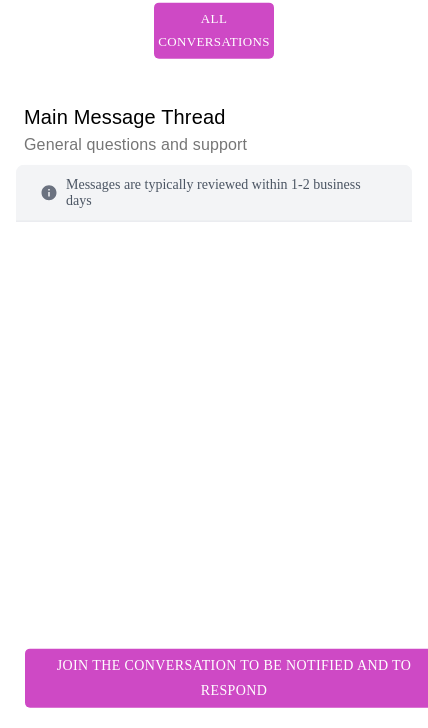 scroll, scrollTop: 178, scrollLeft: 0, axis: vertical 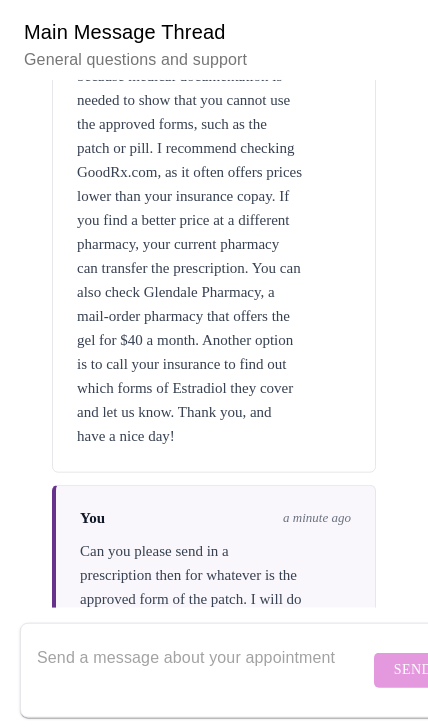 click on "Send" at bounding box center [243, 670] 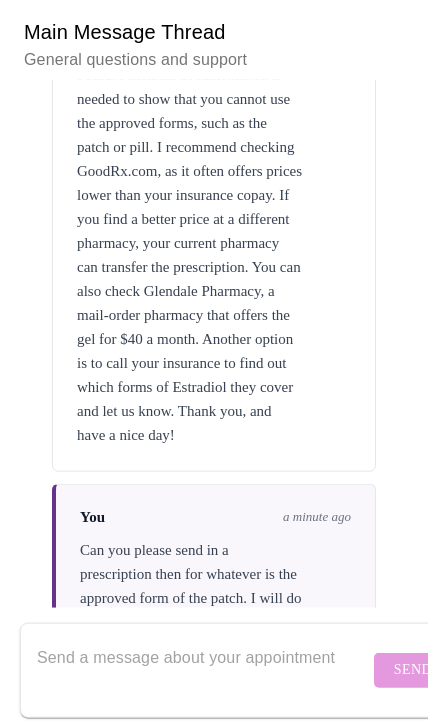 scroll, scrollTop: 405, scrollLeft: 0, axis: vertical 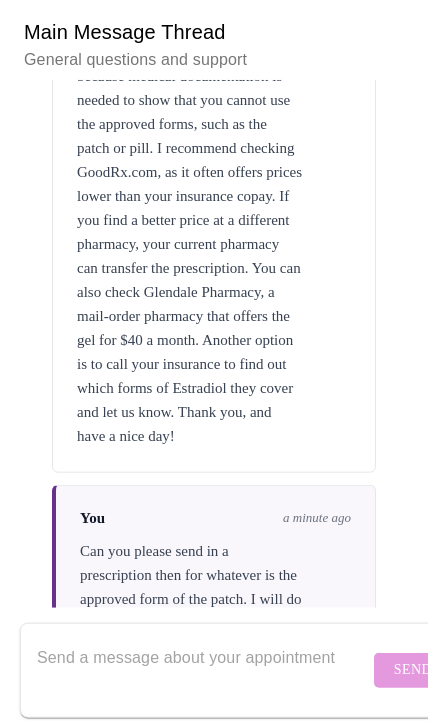 click at bounding box center (203, 670) 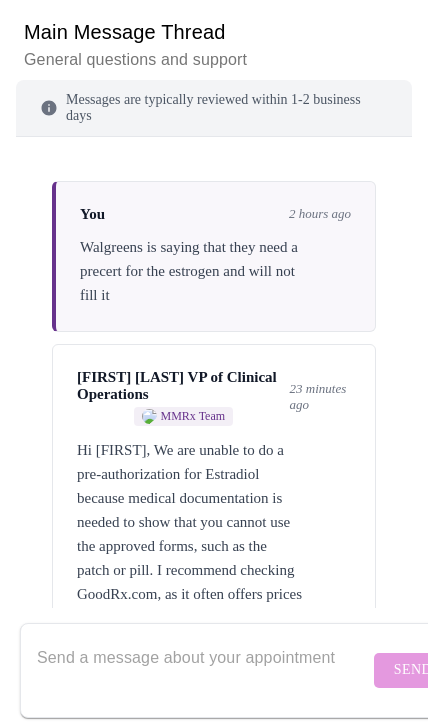 scroll, scrollTop: 290, scrollLeft: 0, axis: vertical 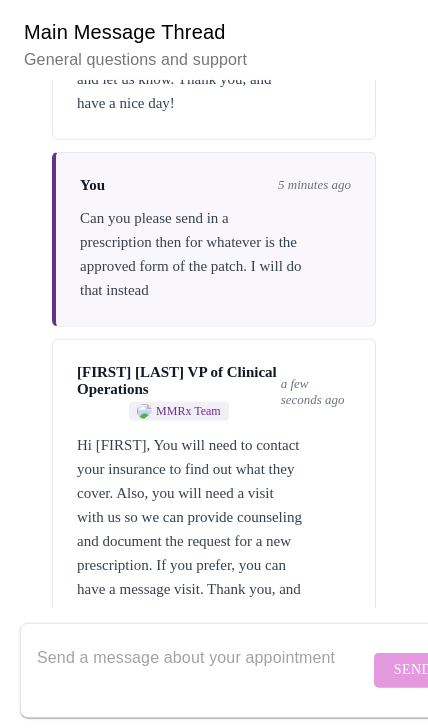 click at bounding box center [203, 670] 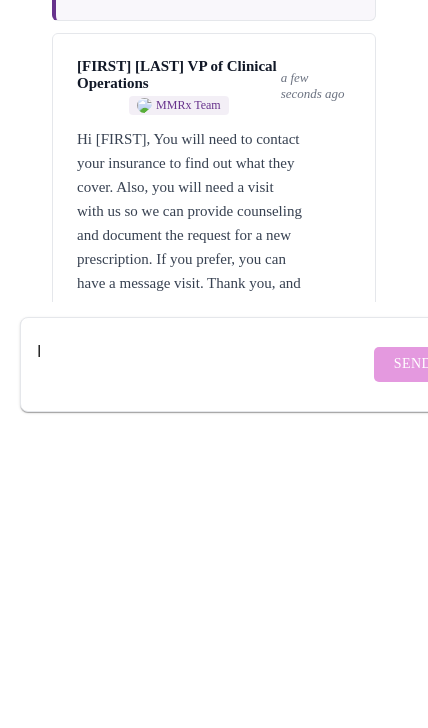 scroll, scrollTop: 299, scrollLeft: 0, axis: vertical 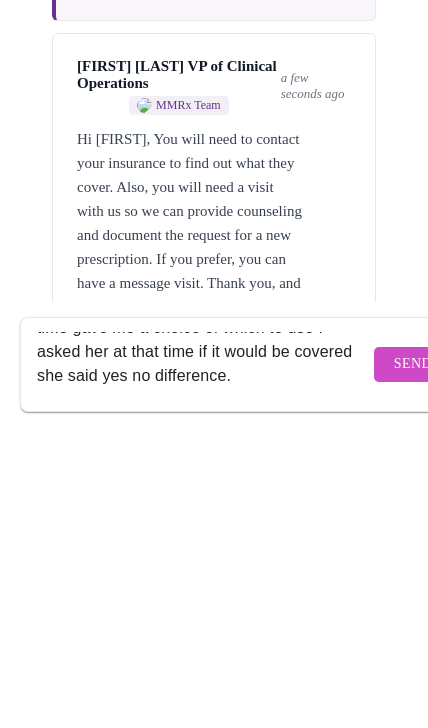 type on "I just did a visit two days ago the nurse at that time gave me a choice of which to use I asked her at that time if it would be covered she said yes no difference." 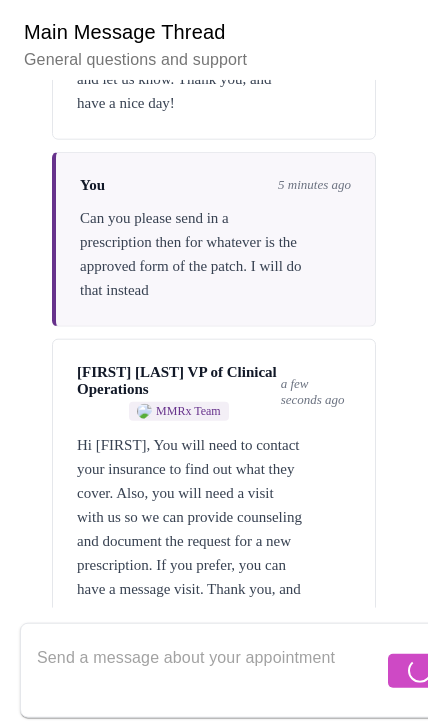 scroll, scrollTop: 0, scrollLeft: 0, axis: both 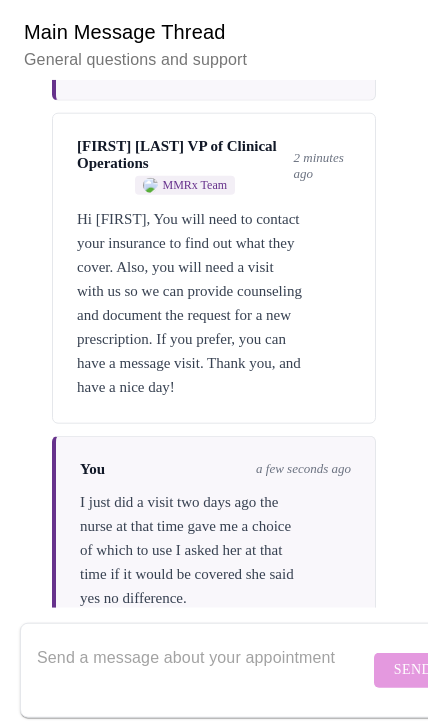 click at bounding box center (203, 670) 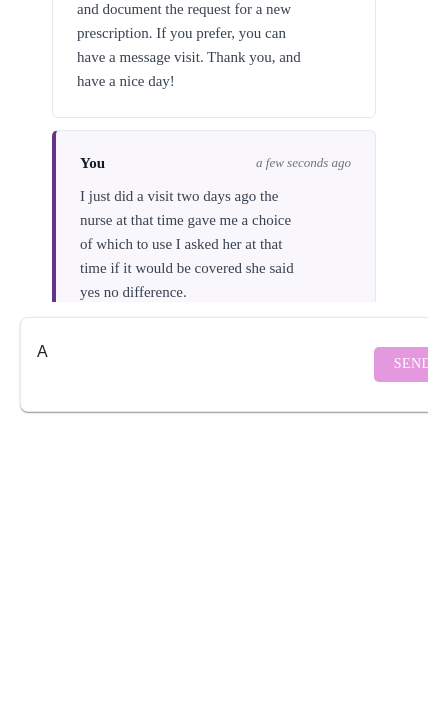 scroll, scrollTop: 299, scrollLeft: 0, axis: vertical 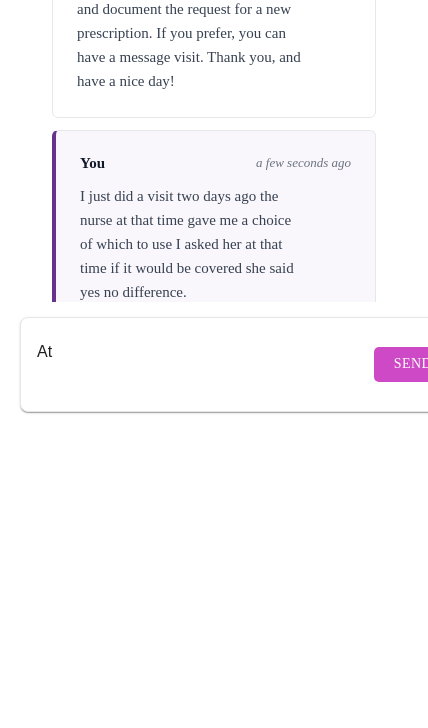 type on "A" 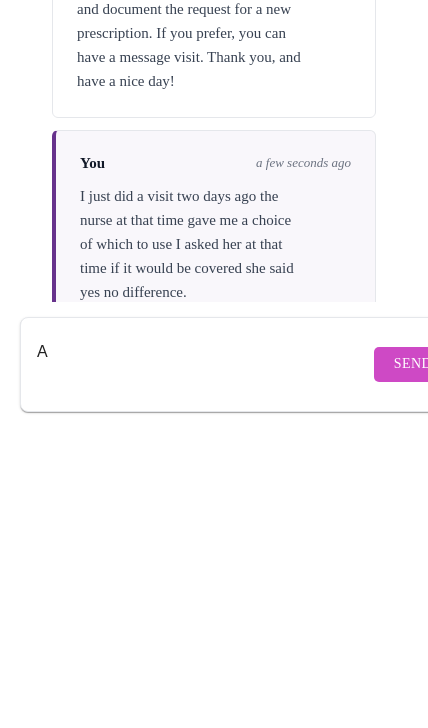 type 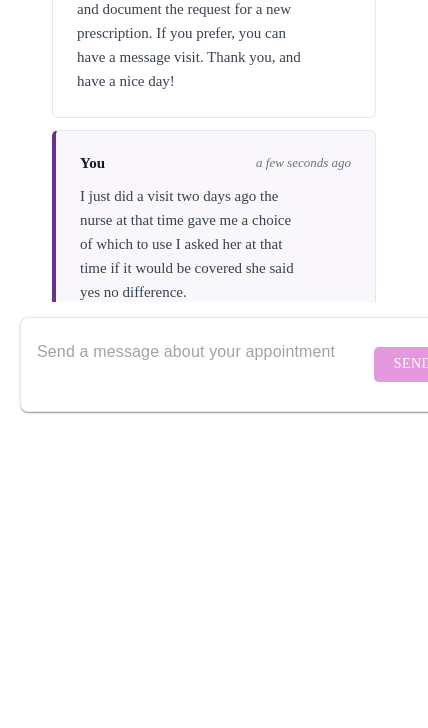 scroll, scrollTop: 298, scrollLeft: 0, axis: vertical 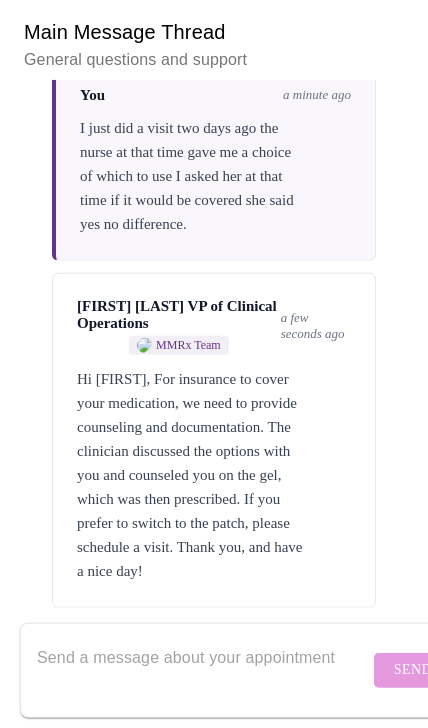 click at bounding box center [203, 670] 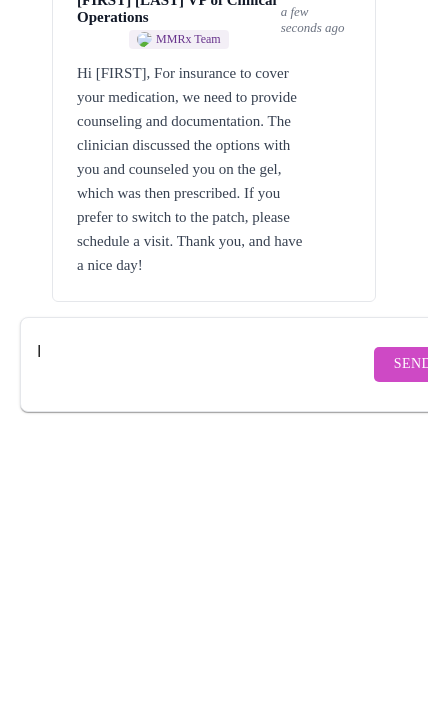 type on "I" 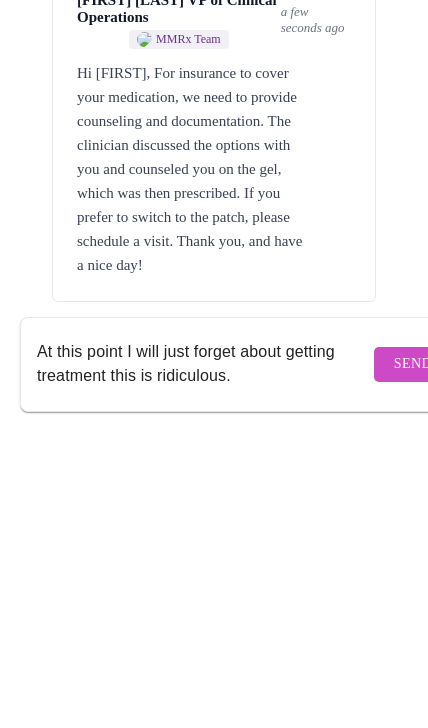 type on "At this point I will just forget about getting treatment this is ridiculous." 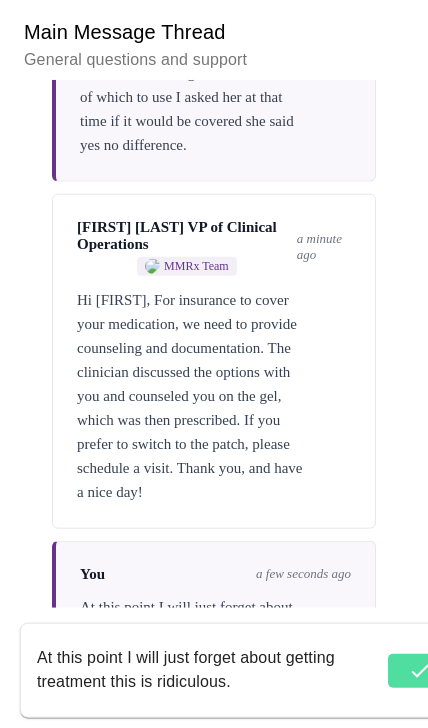 scroll, scrollTop: 1509, scrollLeft: 0, axis: vertical 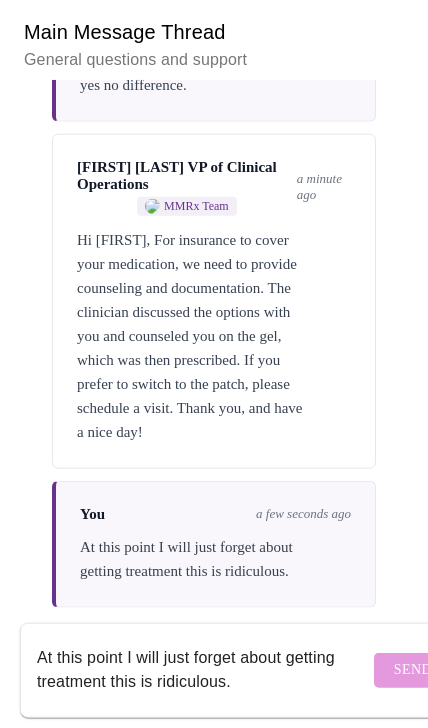 click on "At this point I will just forget about getting treatment this is ridiculous." at bounding box center (203, 670) 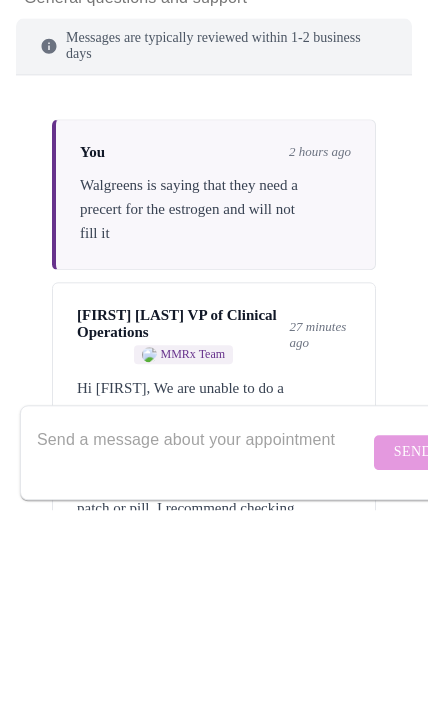 scroll, scrollTop: 70, scrollLeft: 0, axis: vertical 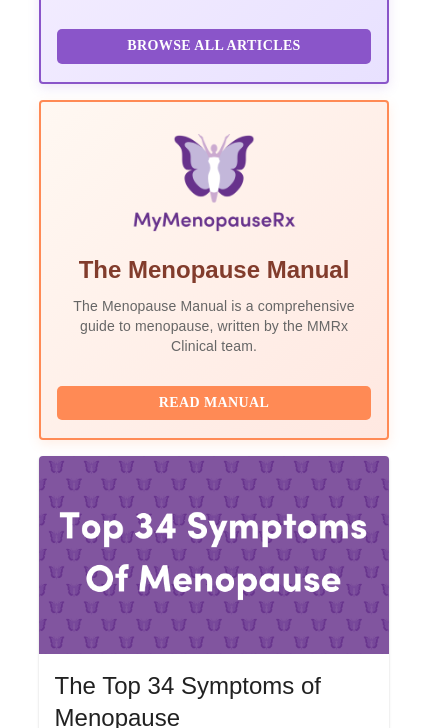 click on "Reschedule" at bounding box center [309, 2874] 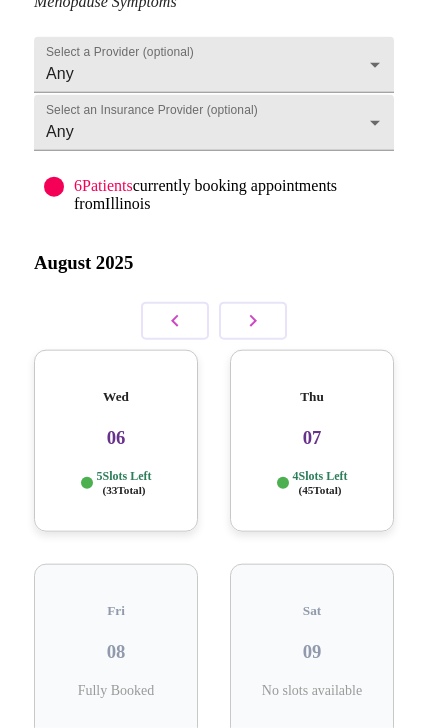 scroll, scrollTop: 0, scrollLeft: 0, axis: both 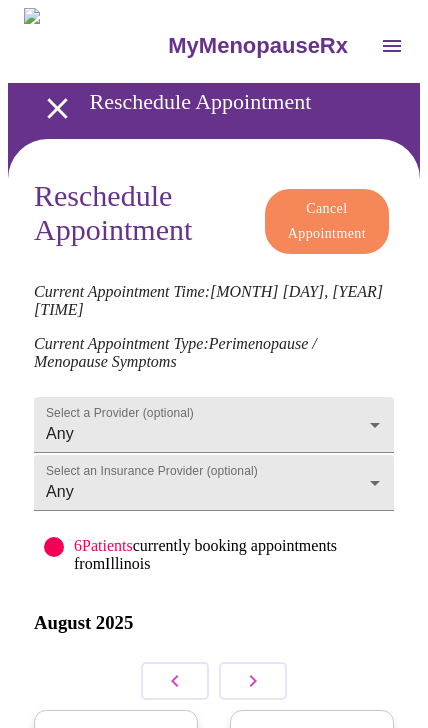 click on "Cancel Appointment" at bounding box center [327, 221] 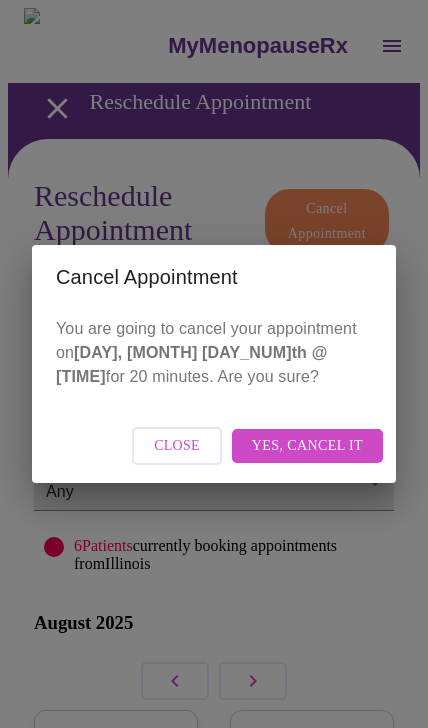 click on "Yes, cancel it" at bounding box center [307, 446] 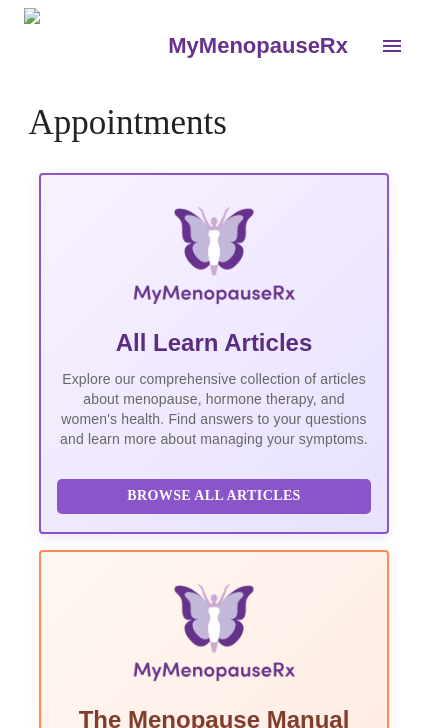 scroll, scrollTop: 0, scrollLeft: 0, axis: both 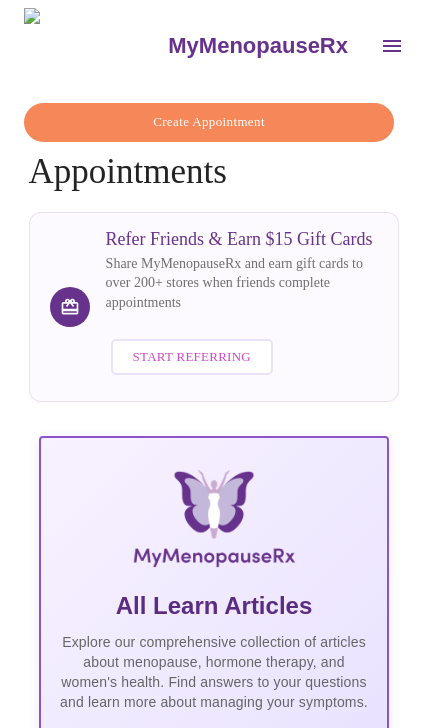 click at bounding box center [392, 46] 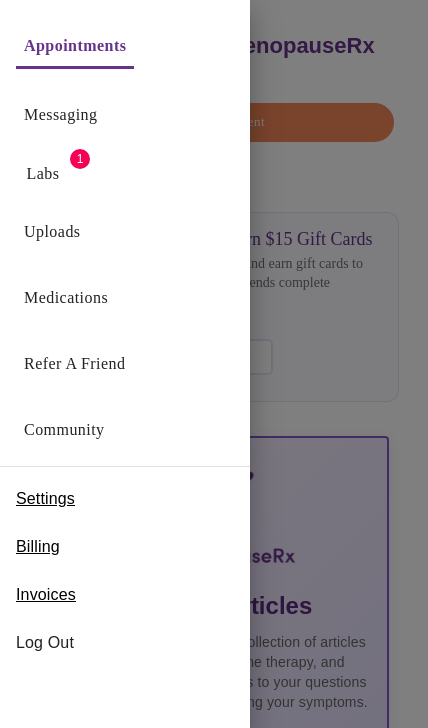 click on "Billing" at bounding box center (38, 547) 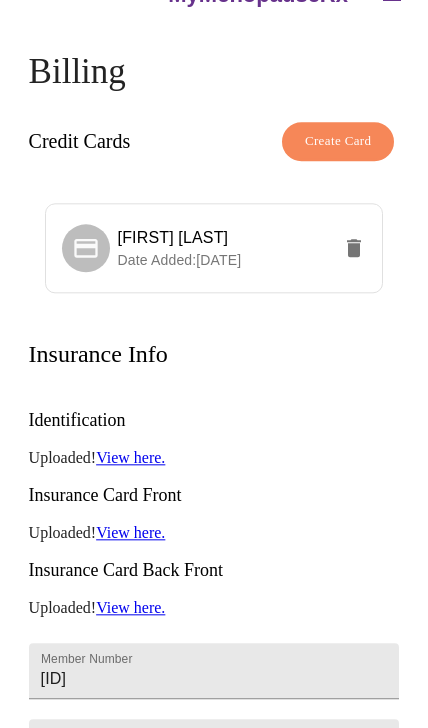 scroll, scrollTop: 0, scrollLeft: 0, axis: both 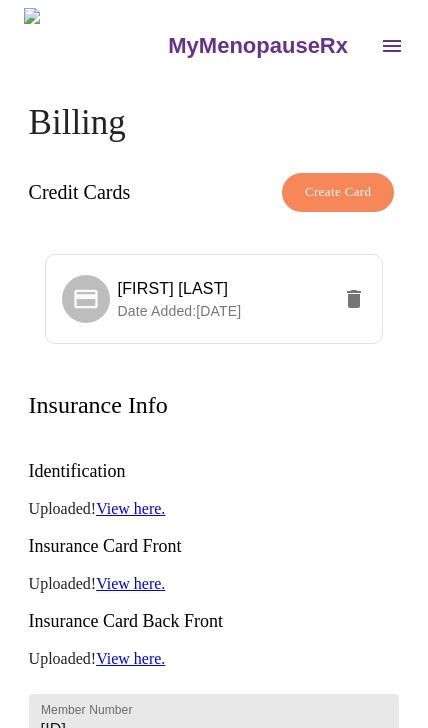 click 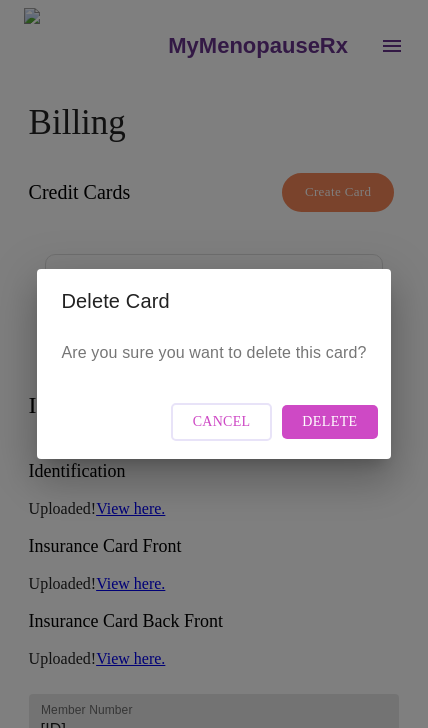 click on "Cancel" at bounding box center [222, 422] 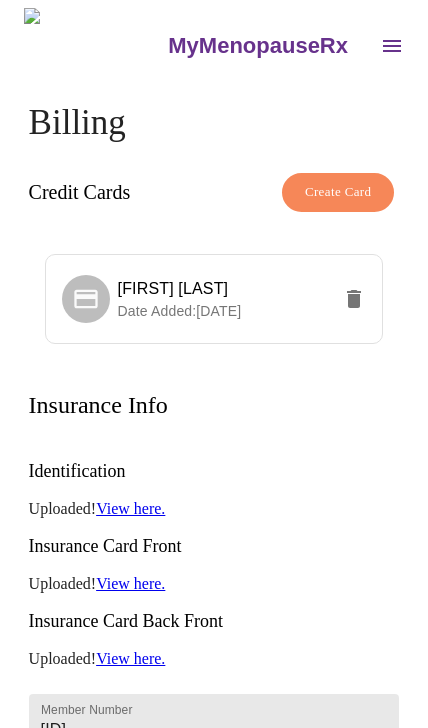click on "Credit Cards Create Card" at bounding box center (214, 192) 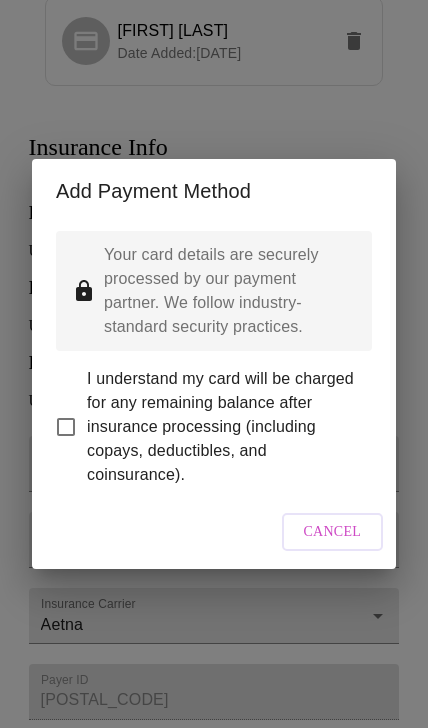 scroll, scrollTop: 293, scrollLeft: 0, axis: vertical 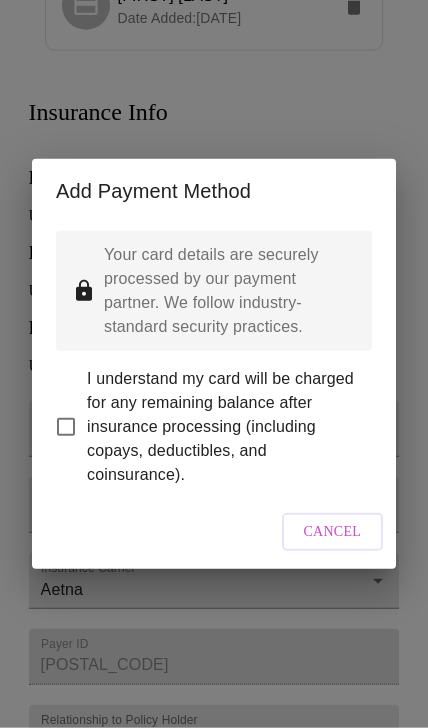 click on "I understand my card will be charged for any remaining balance after insurance processing (including copays, deductibles, and coinsurance)." at bounding box center (66, 427) 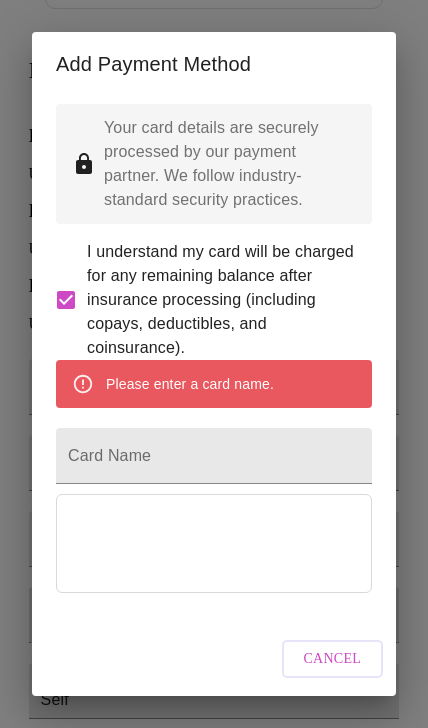 scroll, scrollTop: 336, scrollLeft: 0, axis: vertical 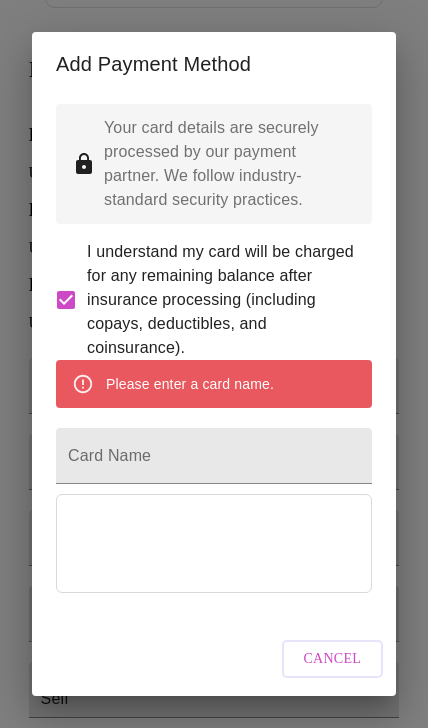 click on "Cancel" at bounding box center (333, 659) 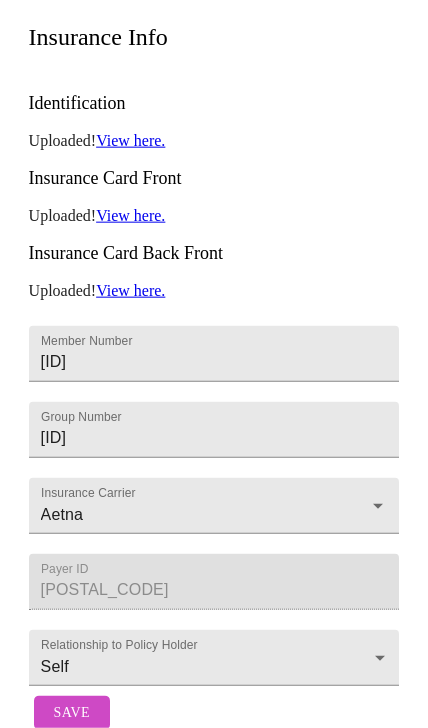 scroll, scrollTop: 419, scrollLeft: 0, axis: vertical 